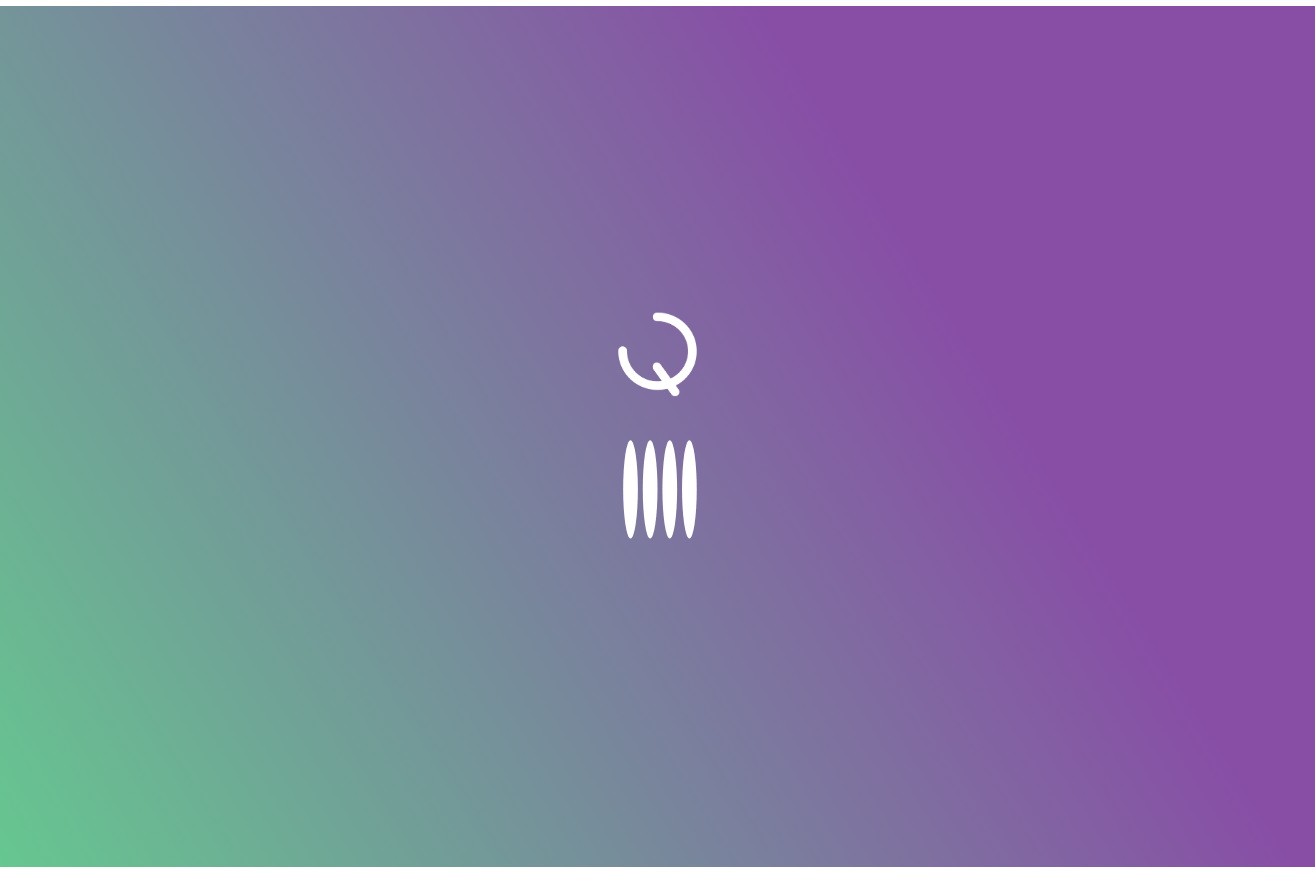 scroll, scrollTop: 0, scrollLeft: 0, axis: both 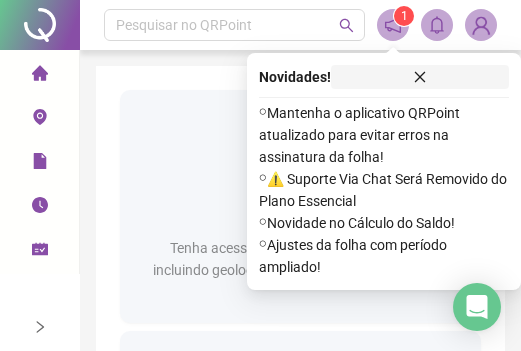 click 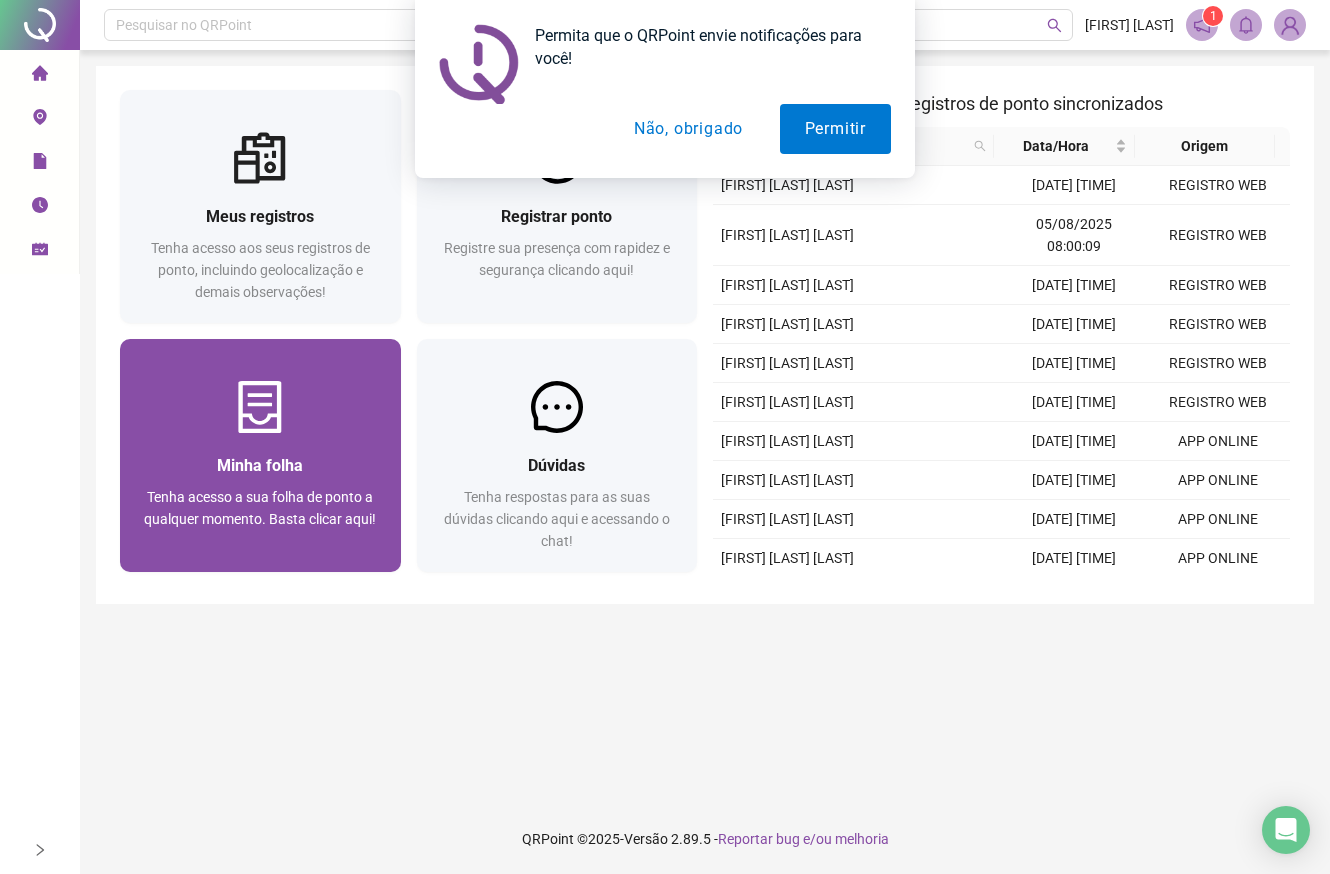 click at bounding box center [260, 407] 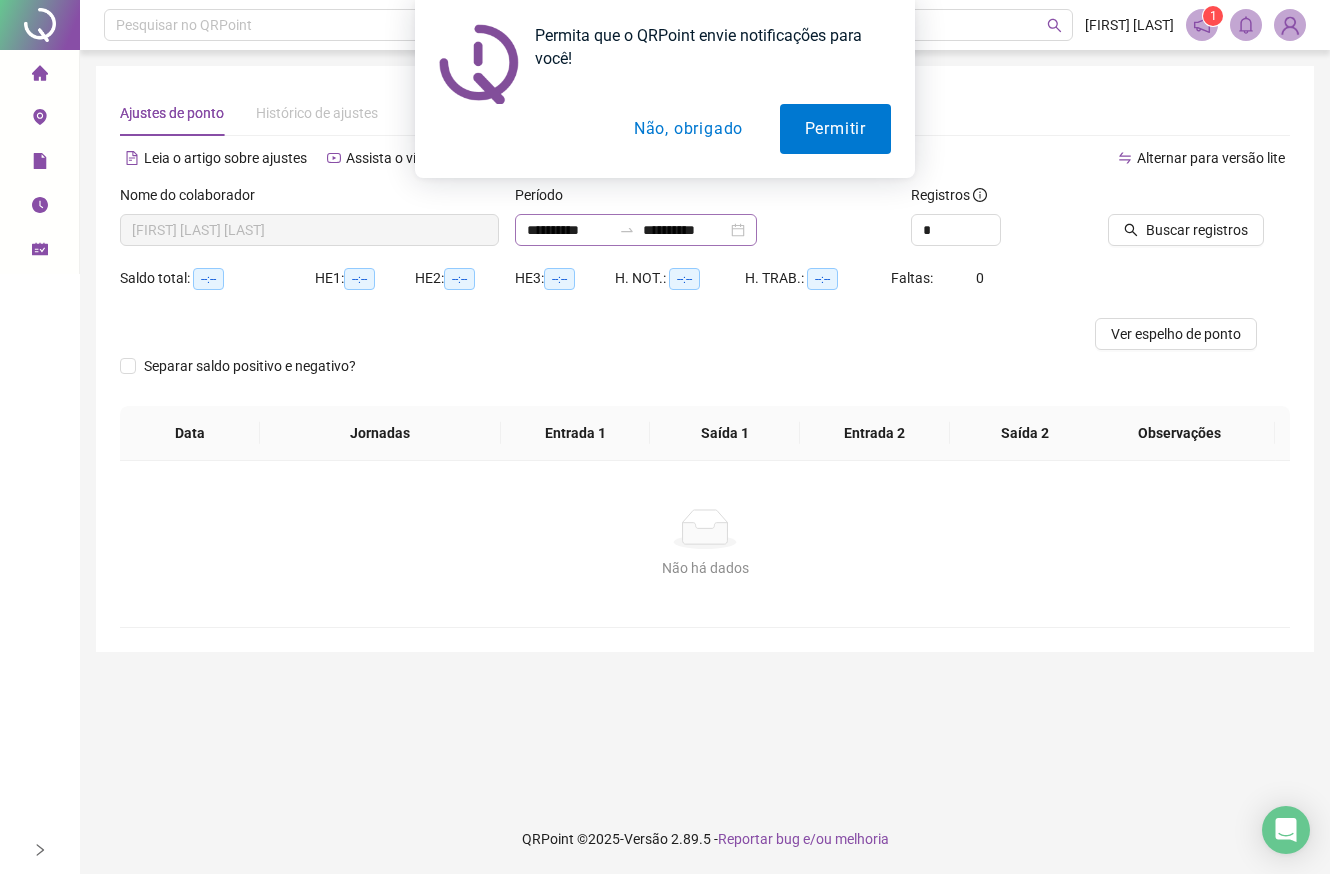 click on "**********" at bounding box center (636, 230) 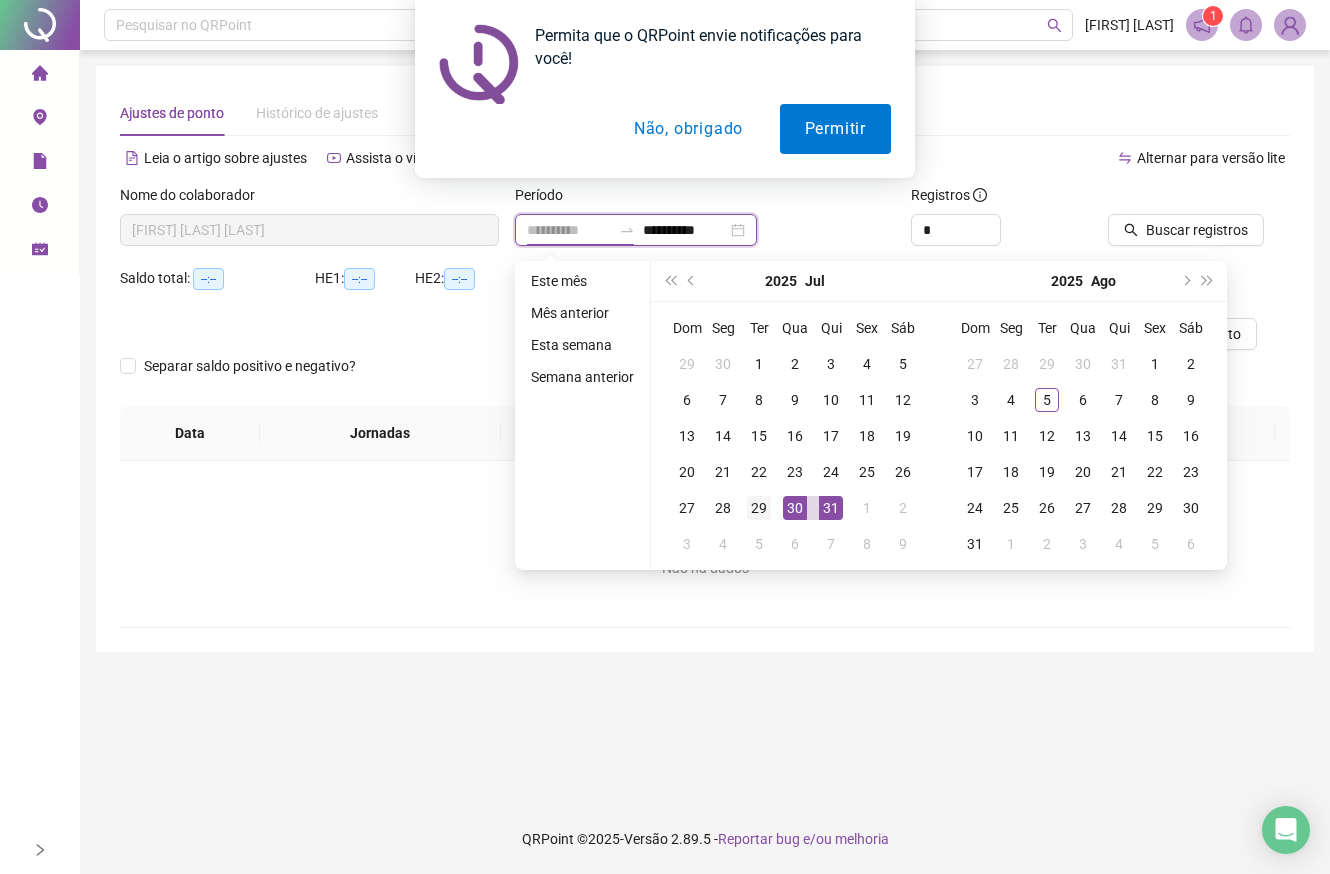 type on "**********" 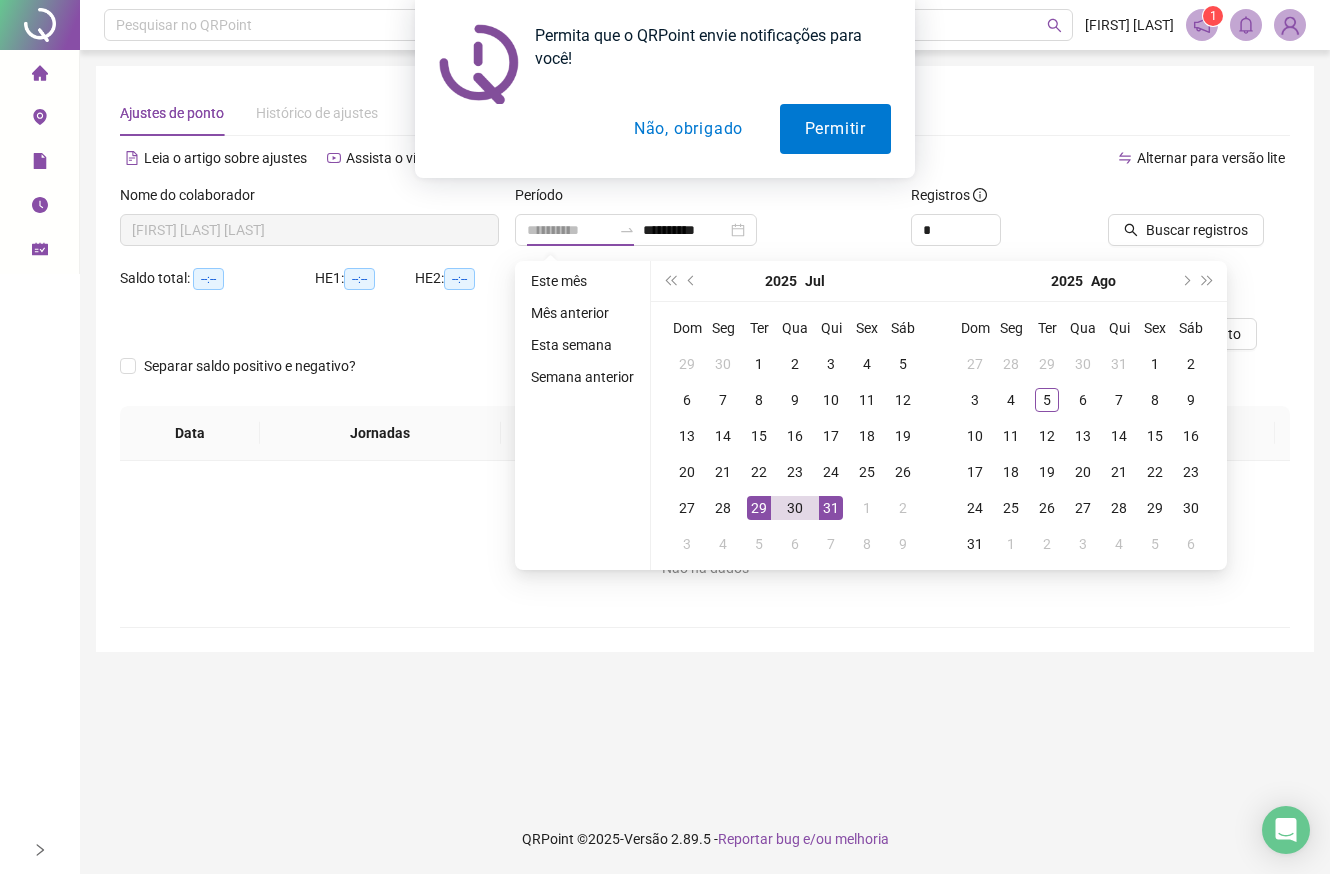 click on "29" at bounding box center (759, 508) 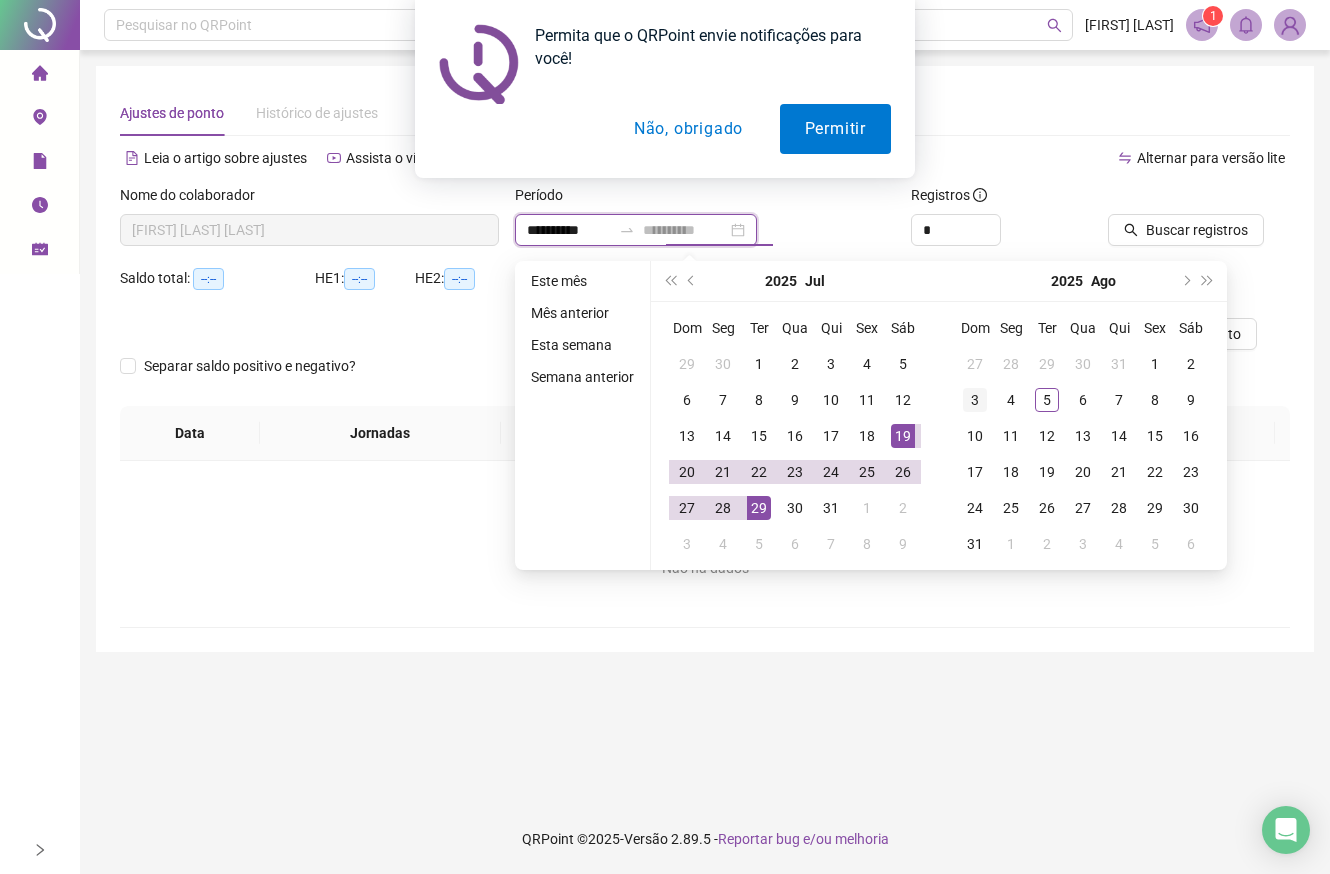type on "**********" 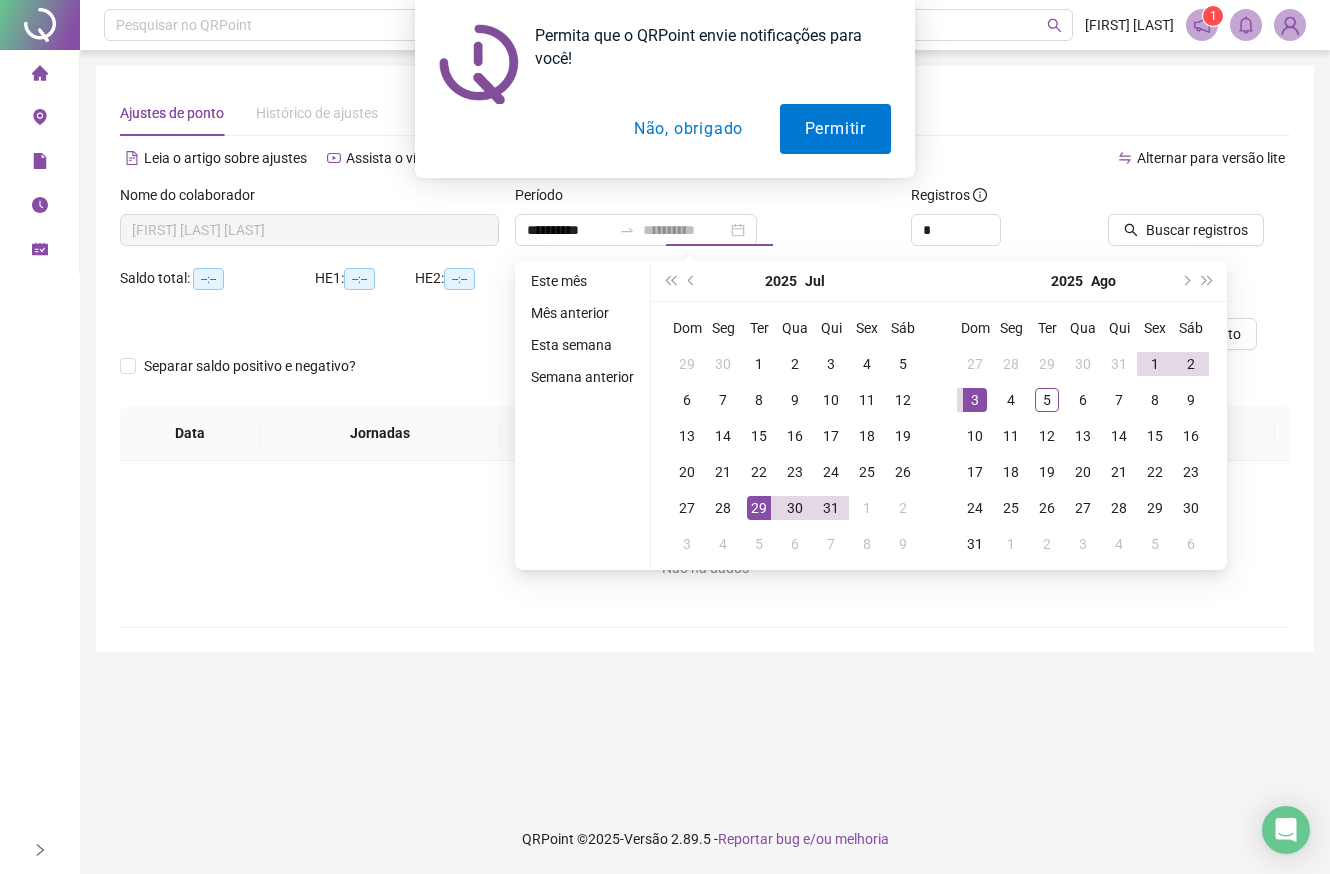 click on "3" at bounding box center [975, 400] 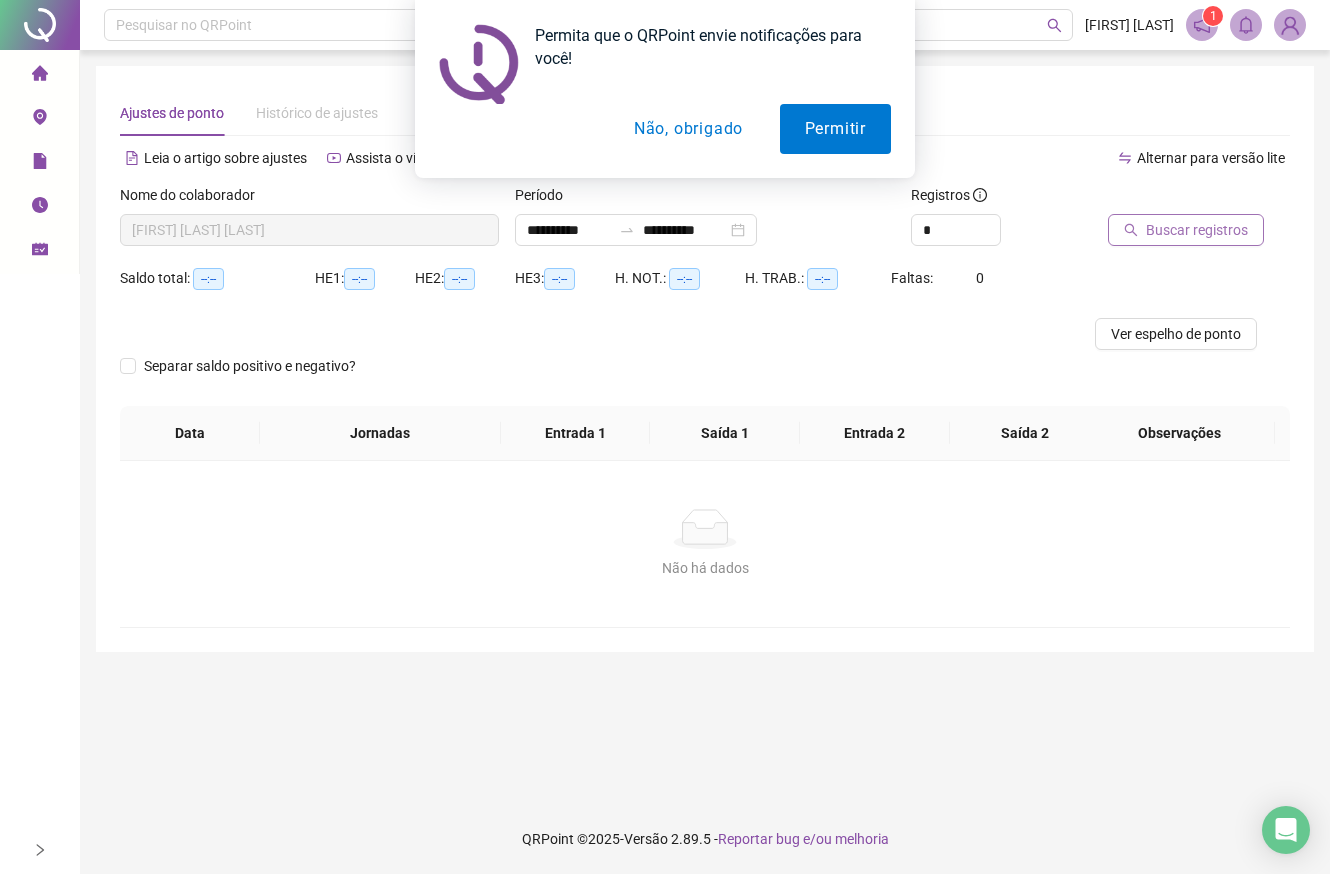 click on "Buscar registros" at bounding box center (1197, 230) 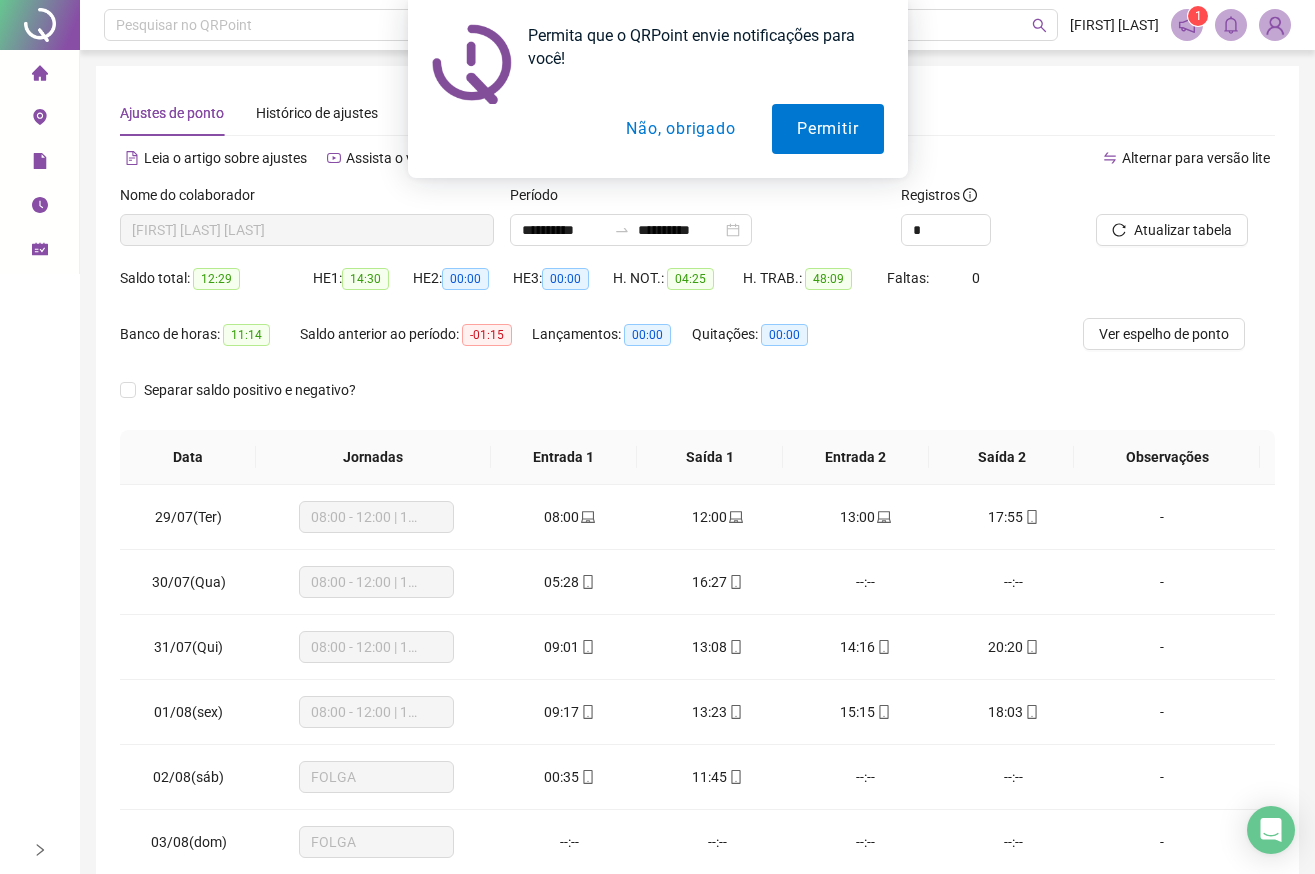 drag, startPoint x: 226, startPoint y: 355, endPoint x: 295, endPoint y: 346, distance: 69.58448 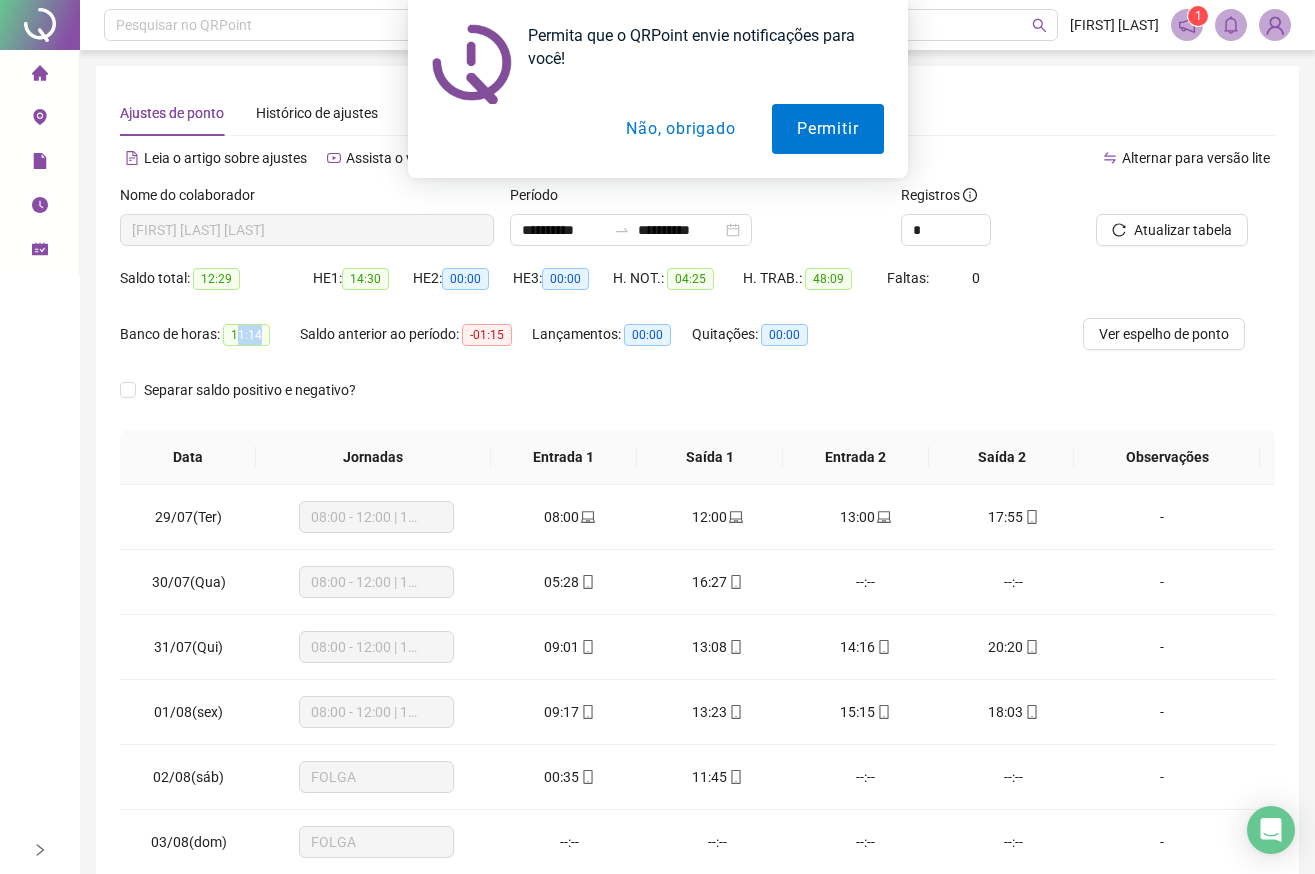drag, startPoint x: 268, startPoint y: 338, endPoint x: 279, endPoint y: 366, distance: 30.083218 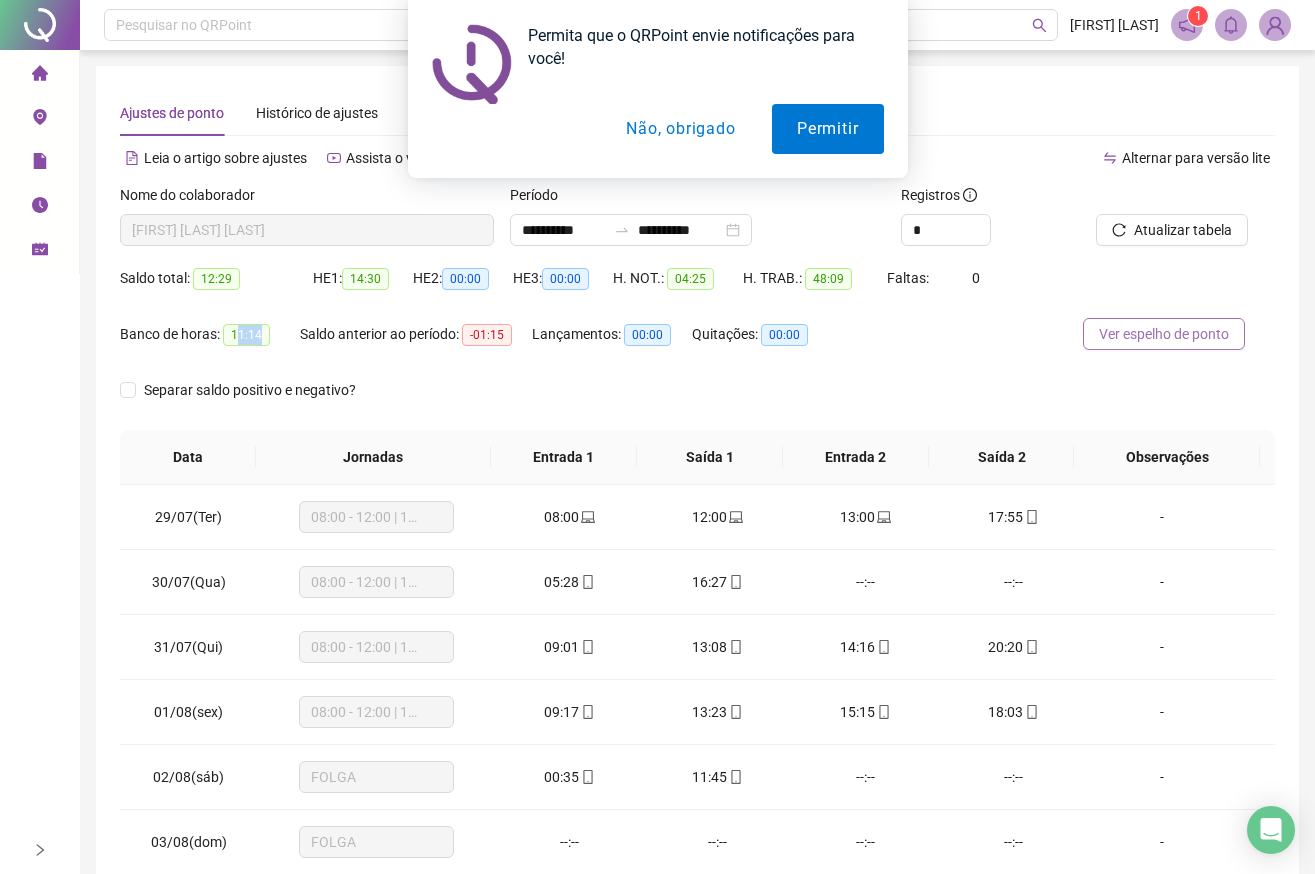 click on "Ver espelho de ponto" at bounding box center (1164, 334) 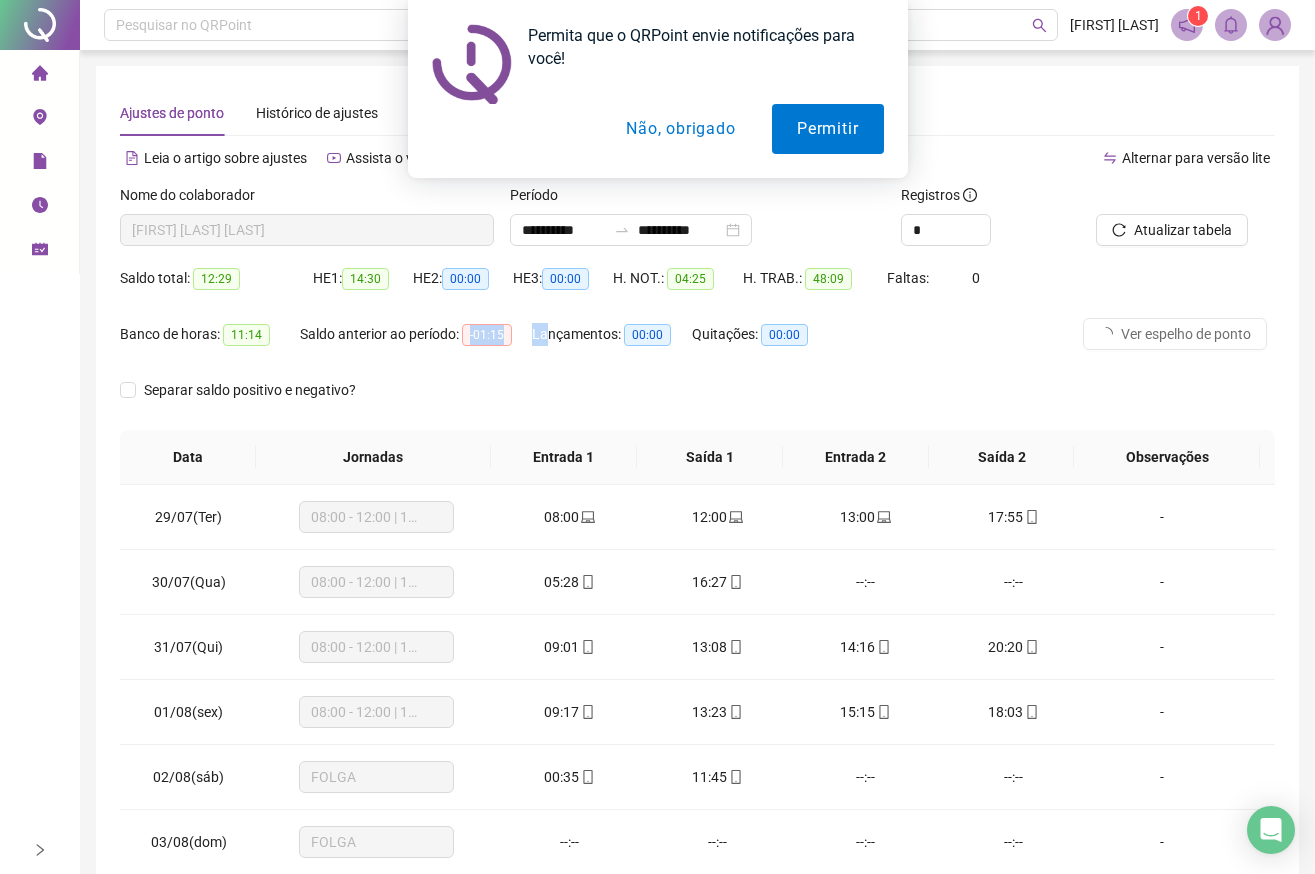 drag, startPoint x: 470, startPoint y: 340, endPoint x: 543, endPoint y: 338, distance: 73.02739 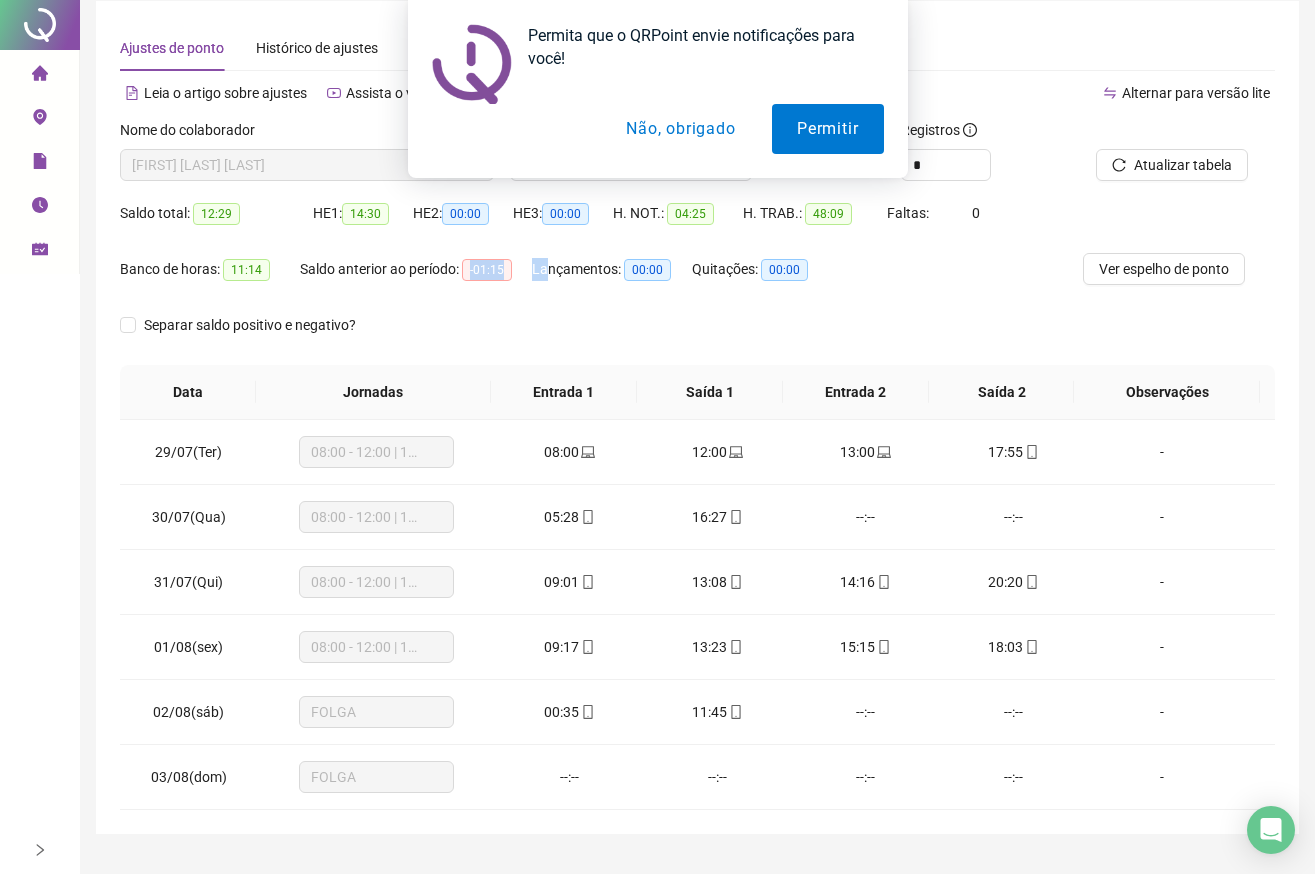 scroll, scrollTop: 100, scrollLeft: 0, axis: vertical 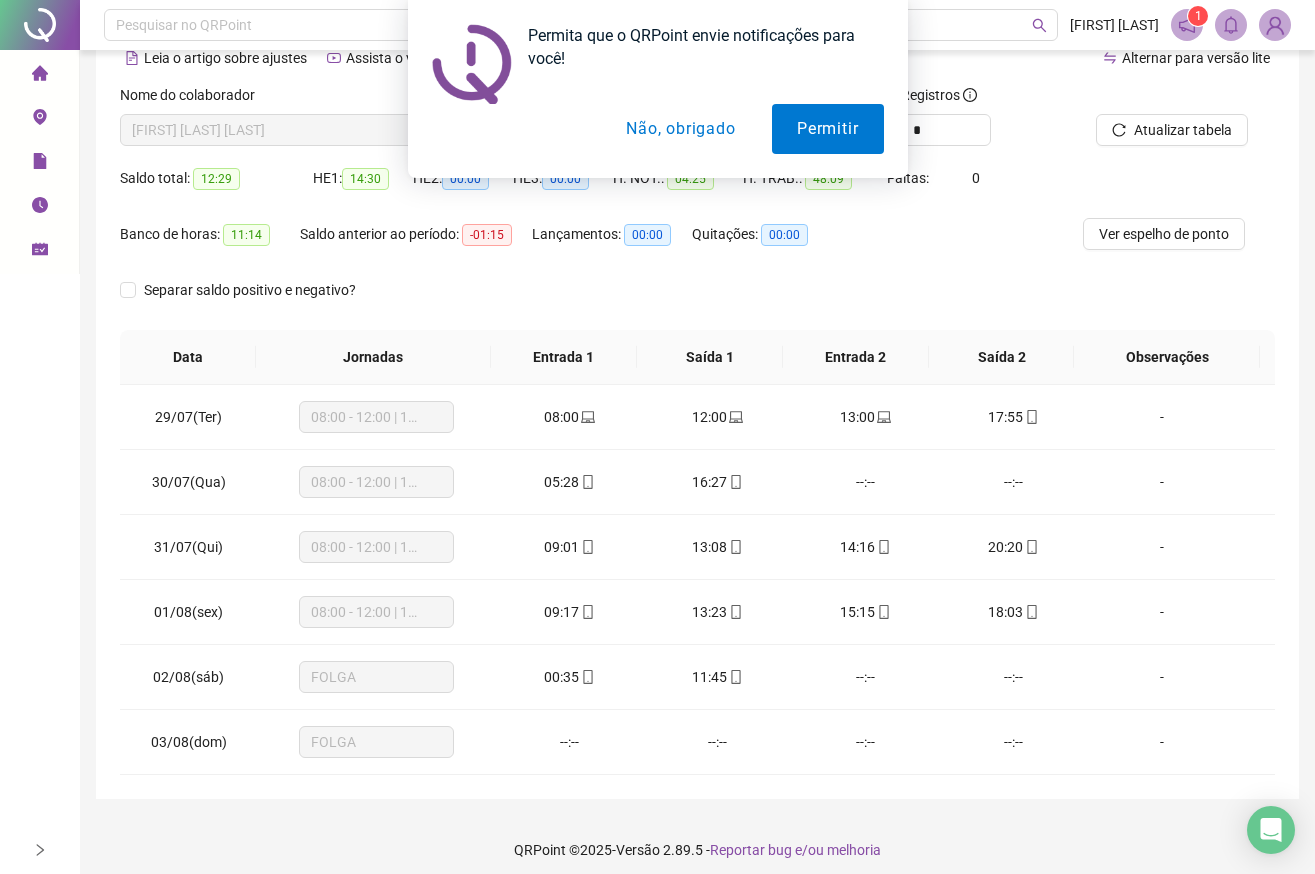 click on "Permita que o QRPoint envie notificações para você! Permitir Não, obrigado" at bounding box center [657, 89] 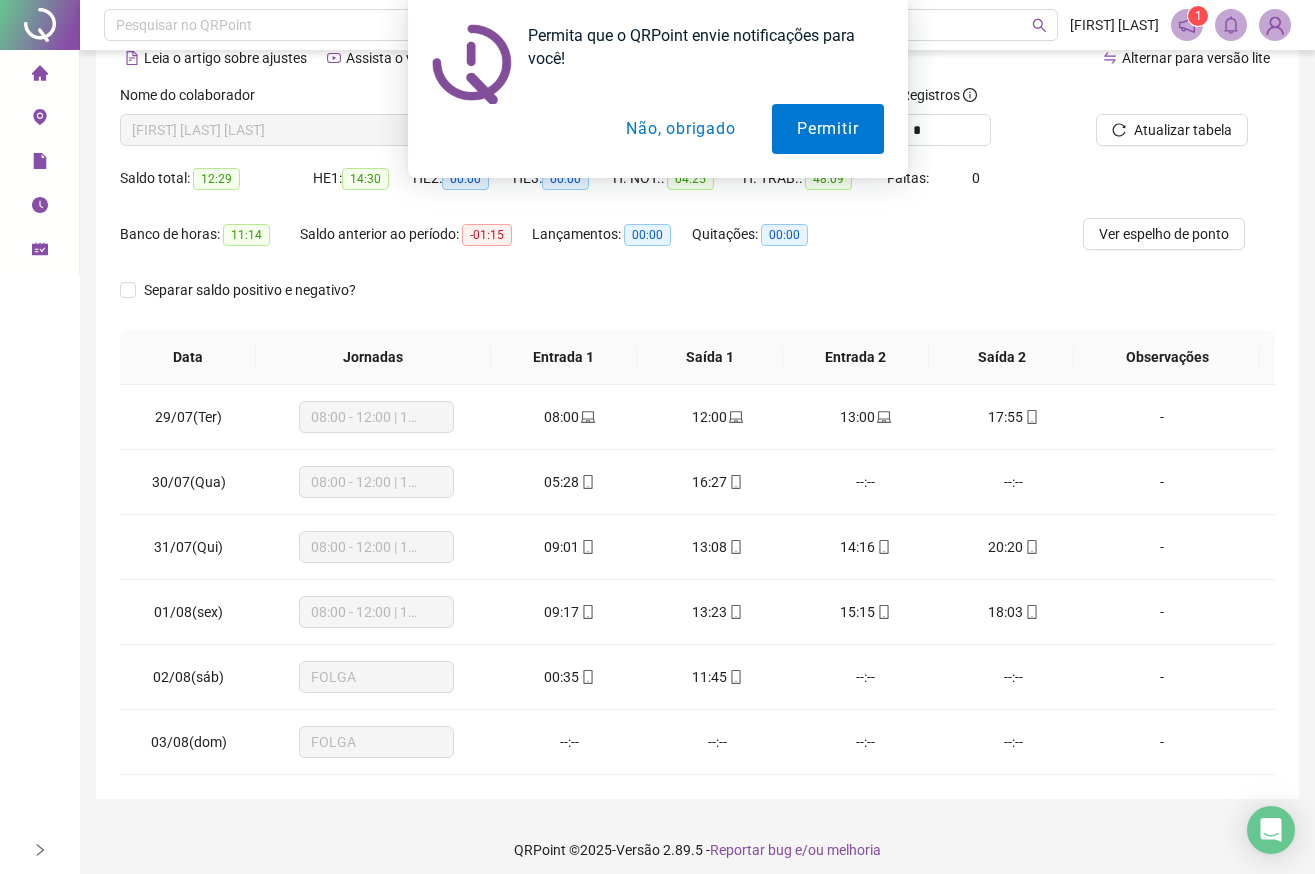 click on "Não, obrigado" at bounding box center (680, 129) 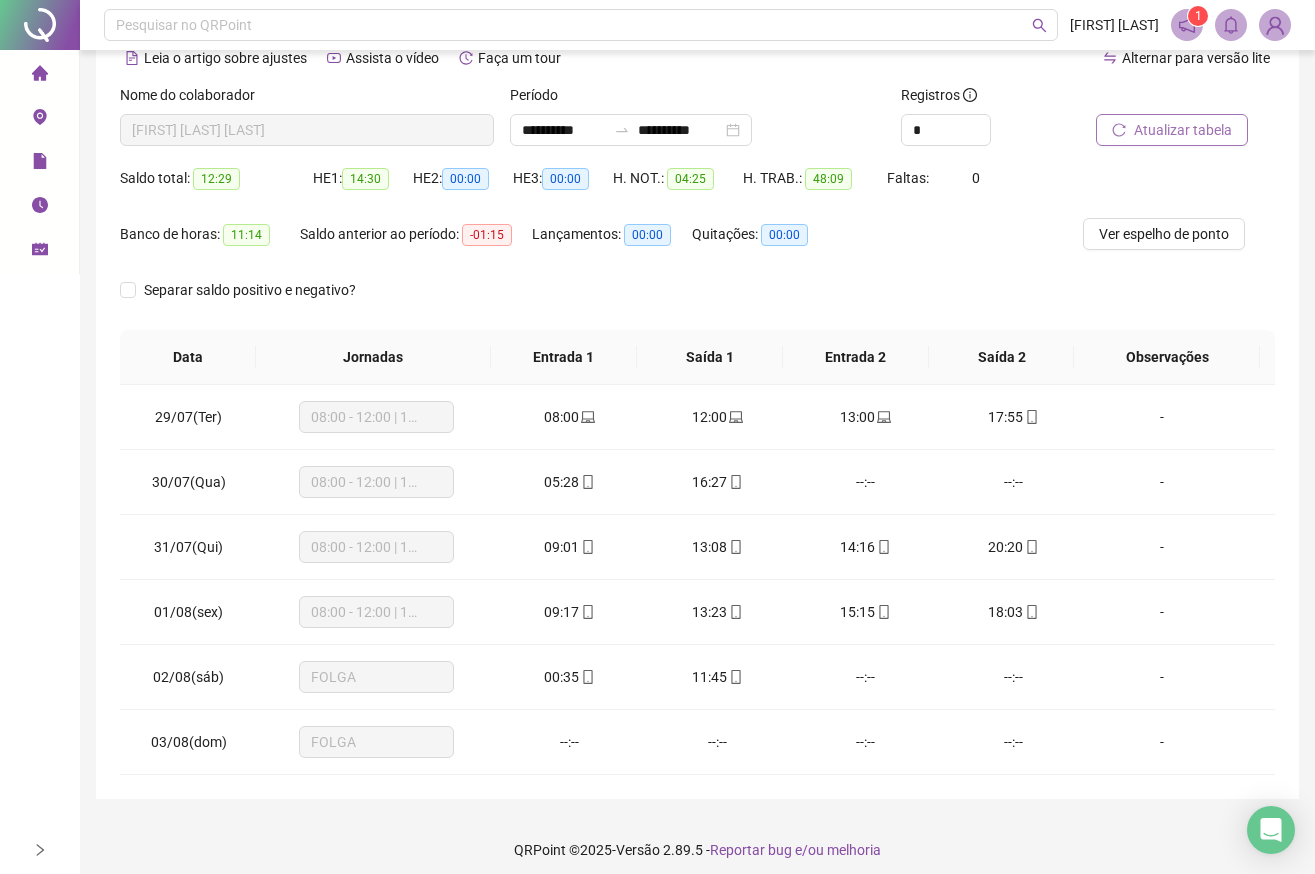 click on "Atualizar tabela" at bounding box center (1183, 130) 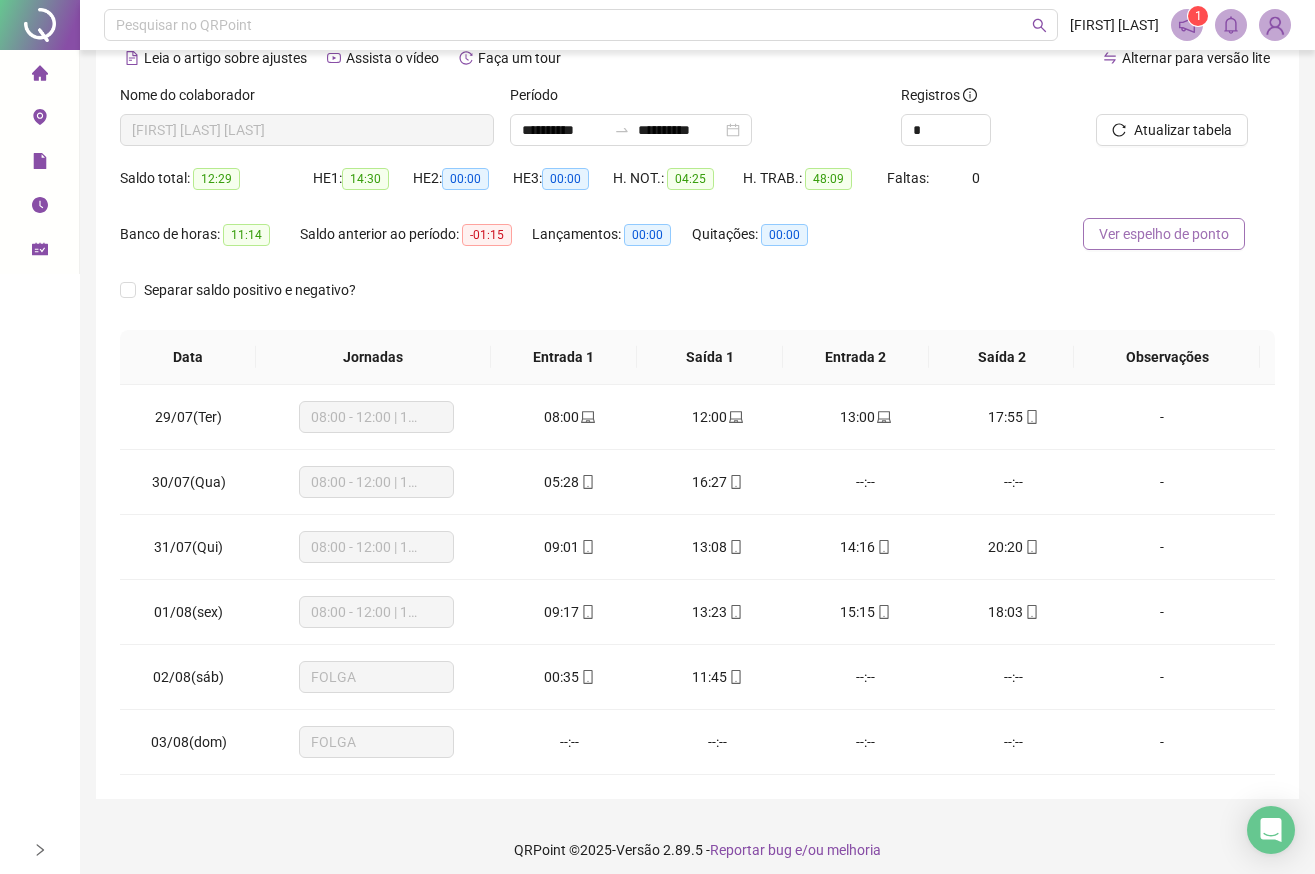 click on "Ver espelho de ponto" at bounding box center [1164, 234] 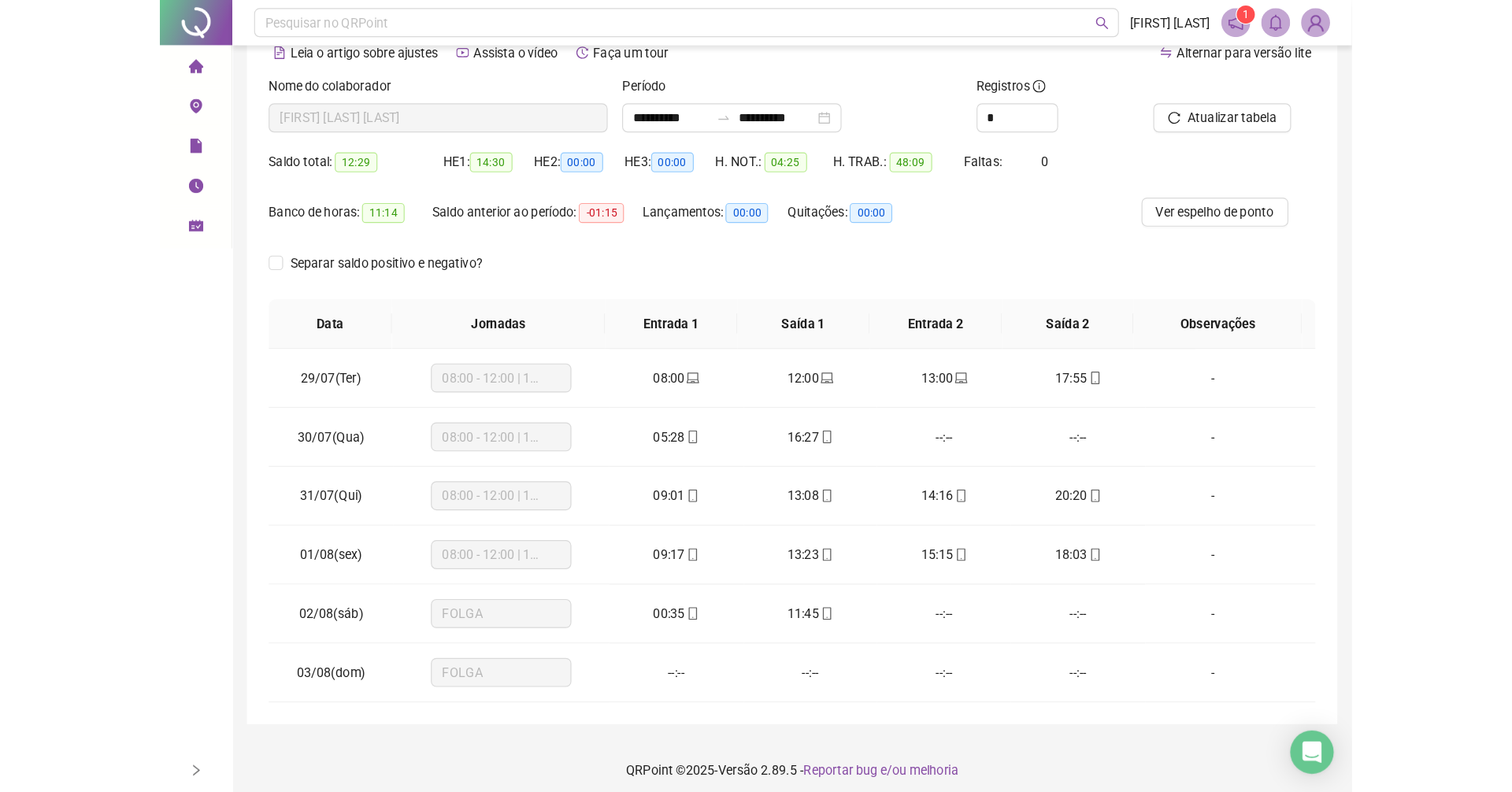 scroll, scrollTop: 0, scrollLeft: 0, axis: both 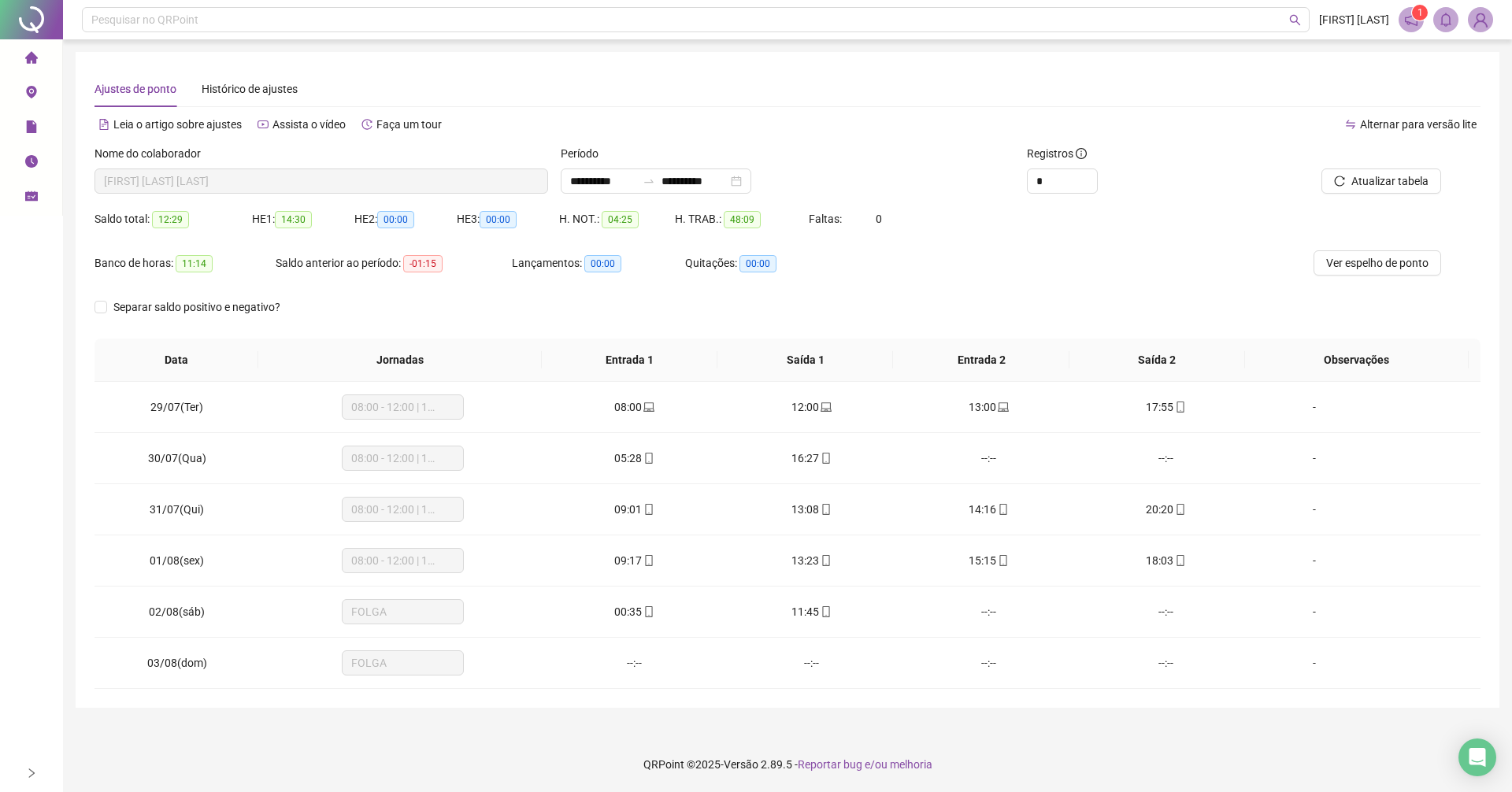 click on "Separar saldo positivo e negativo?" at bounding box center (788, 316) 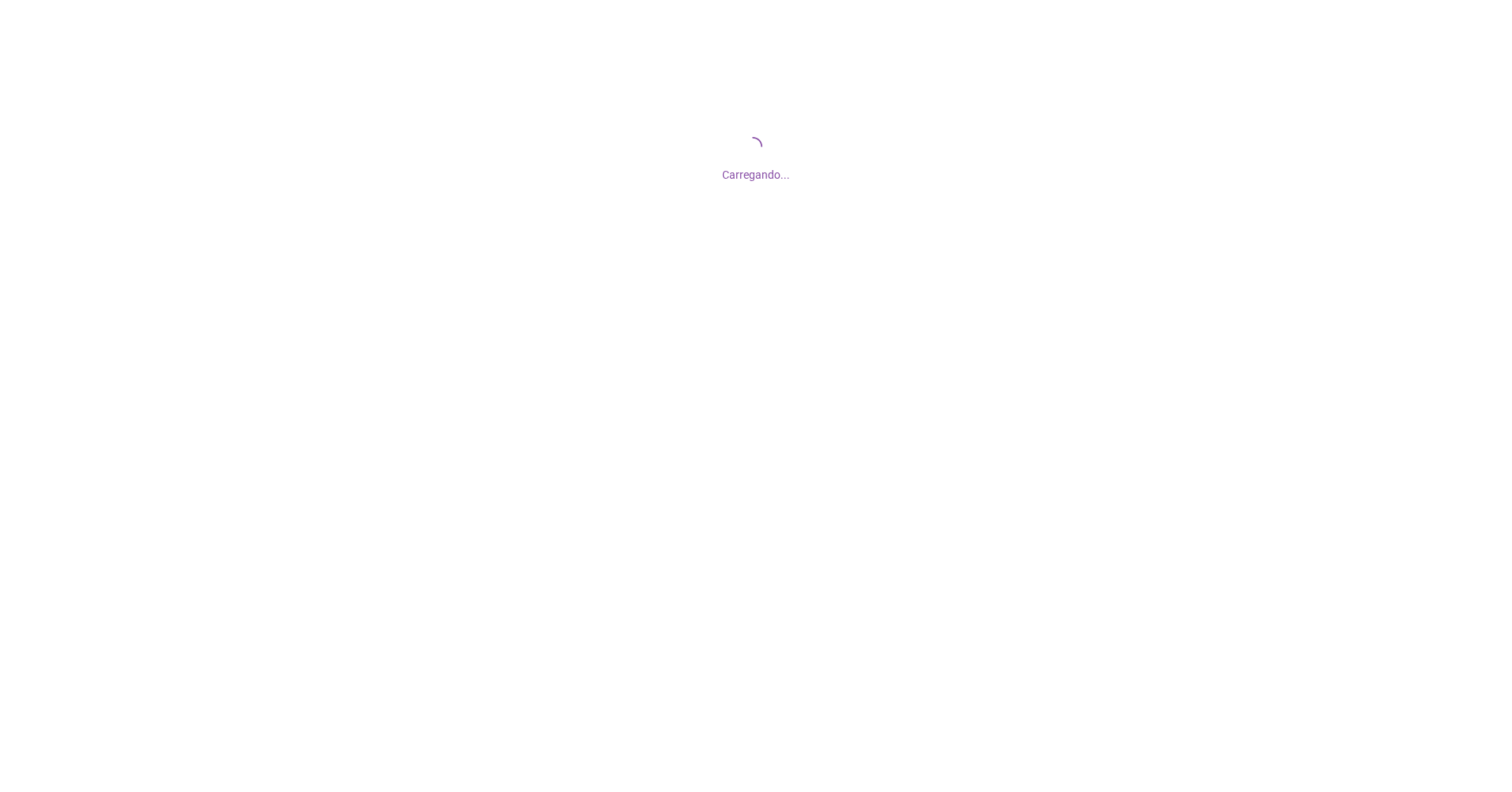 scroll, scrollTop: 0, scrollLeft: 0, axis: both 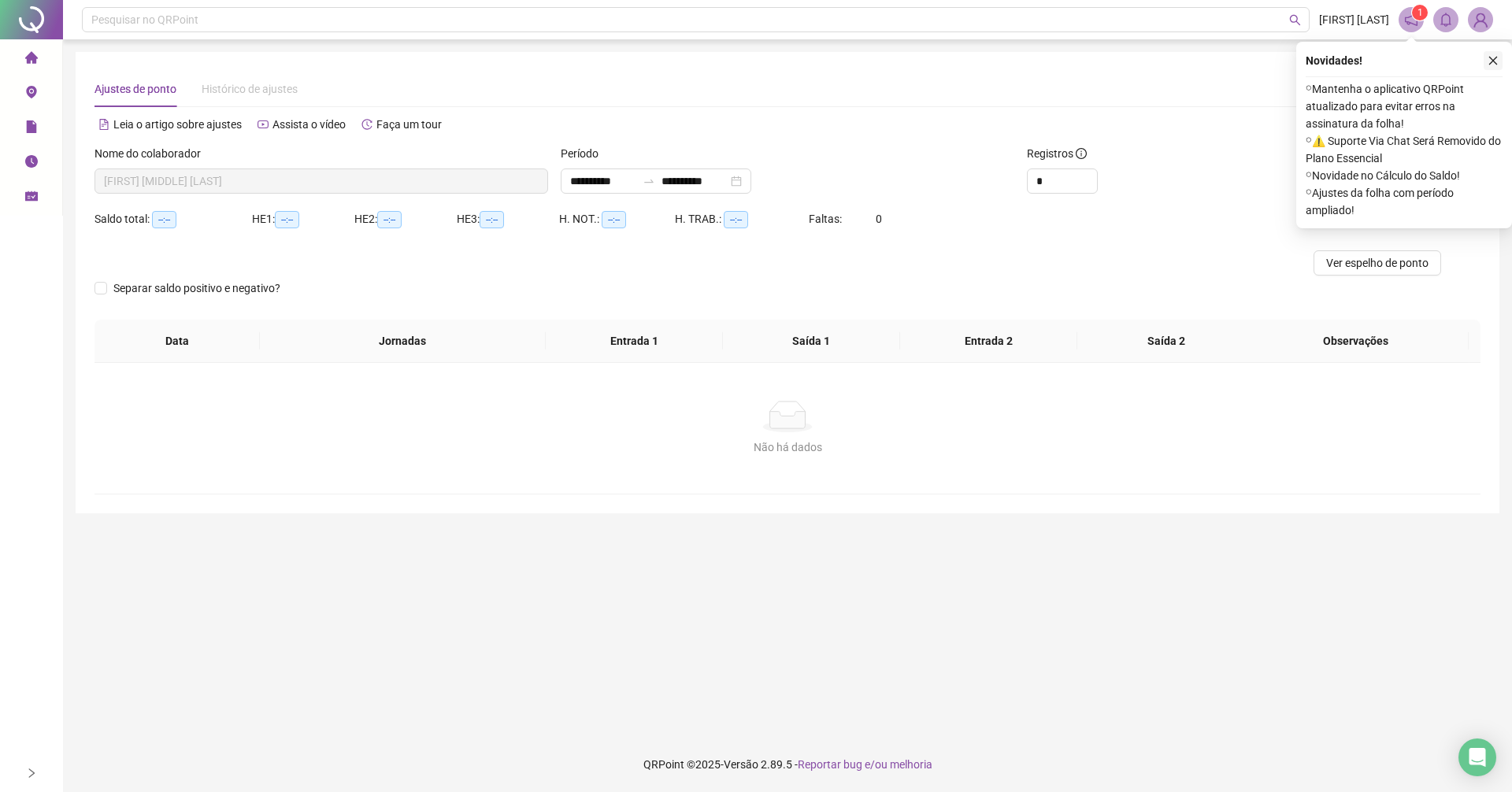 click at bounding box center (1493, 61) 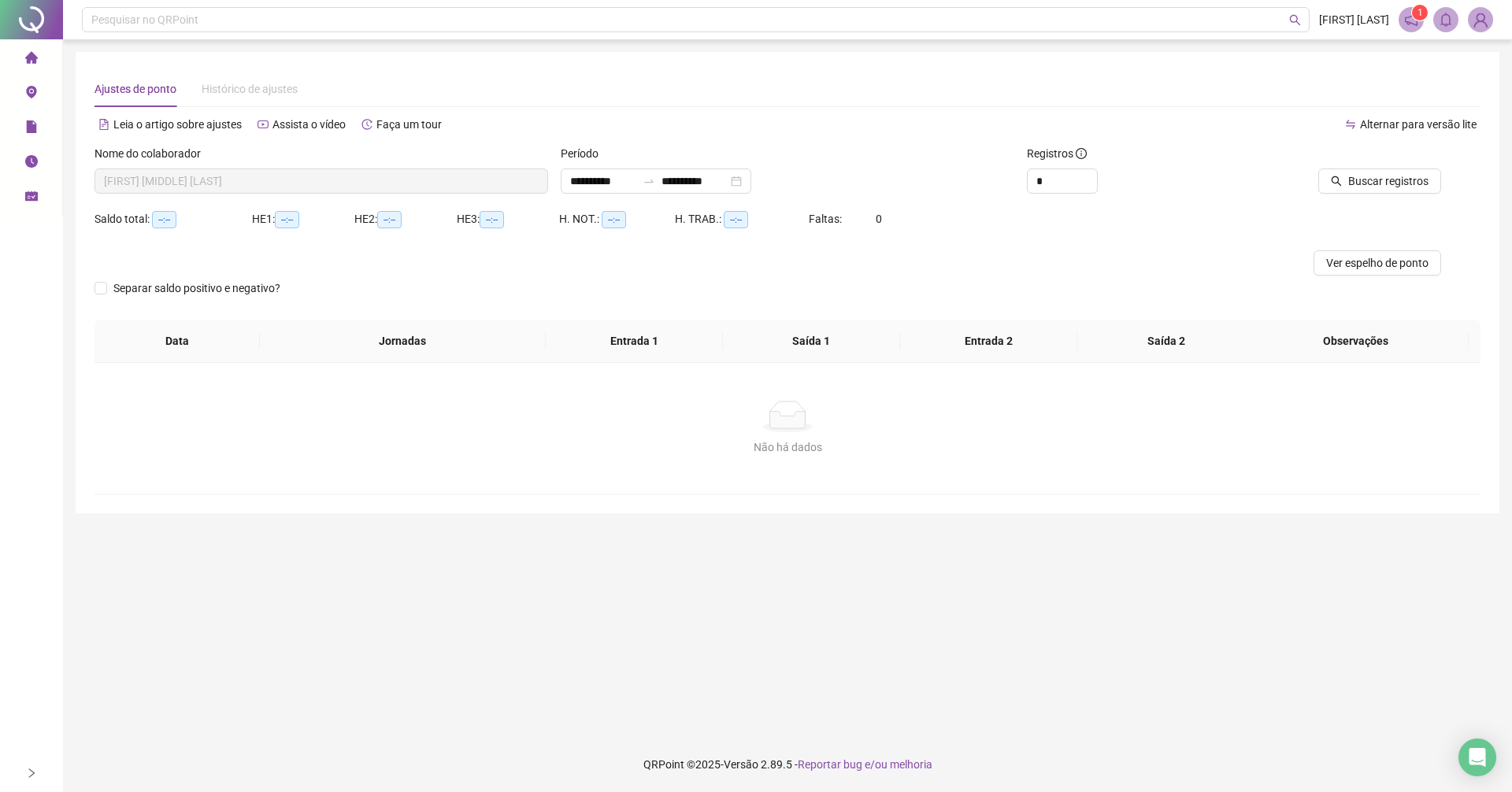 click on "Página inicial" at bounding box center [78, 58] 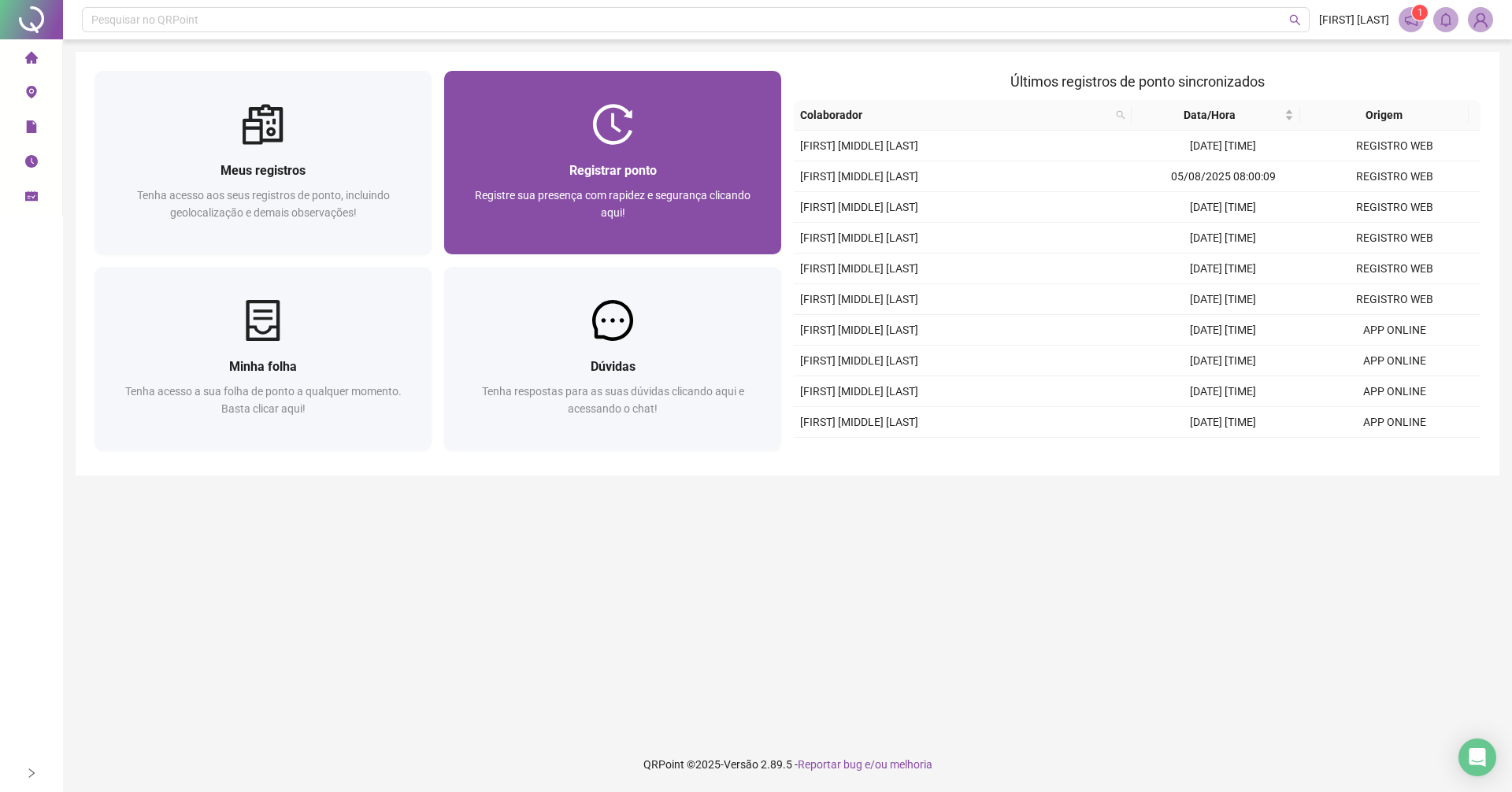 click on "Registrar ponto Registre sua presença com rapidez e segurança clicando aqui!" at bounding box center [613, 199] 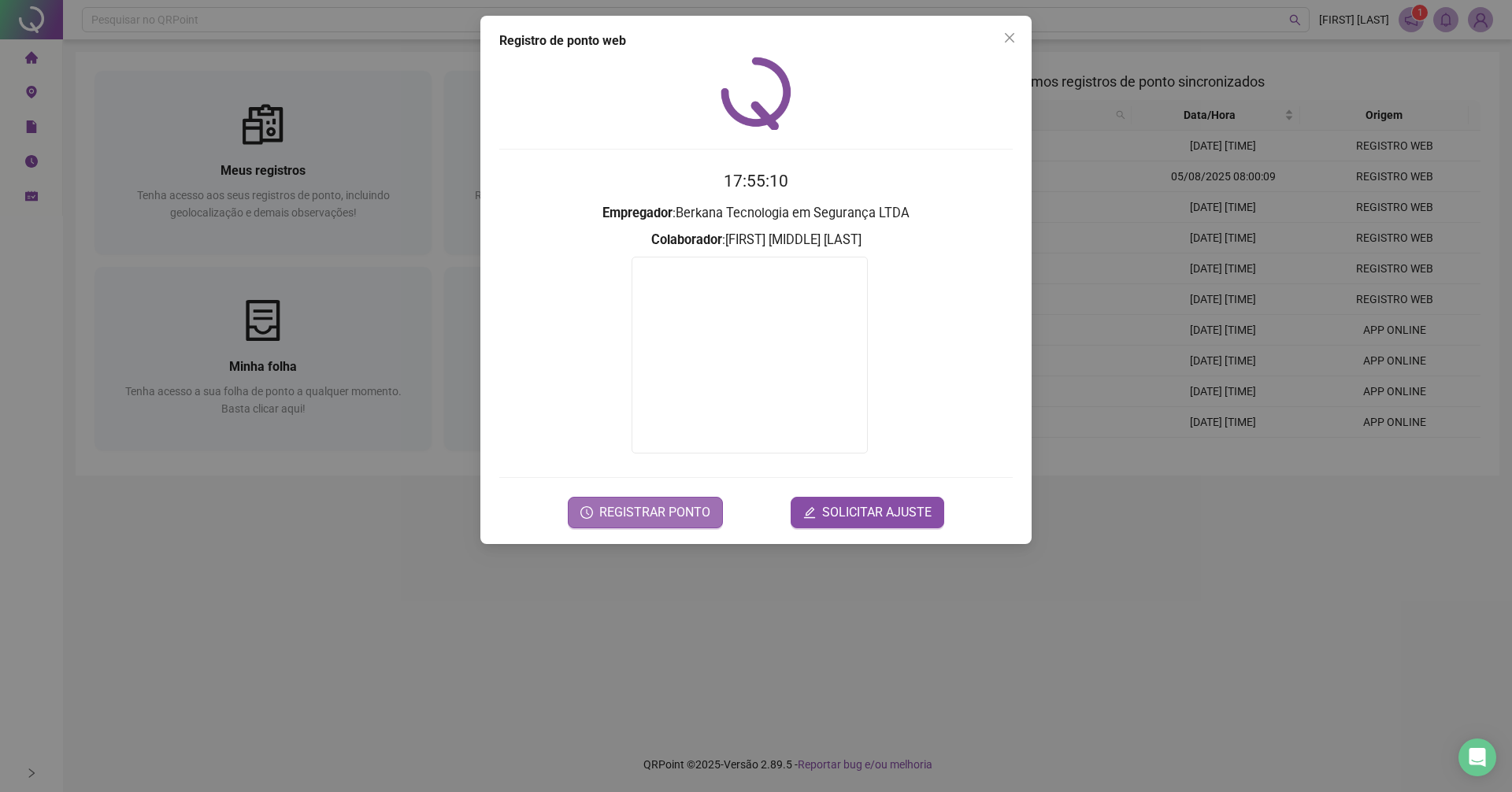 click on "REGISTRAR PONTO" at bounding box center (654, 513) 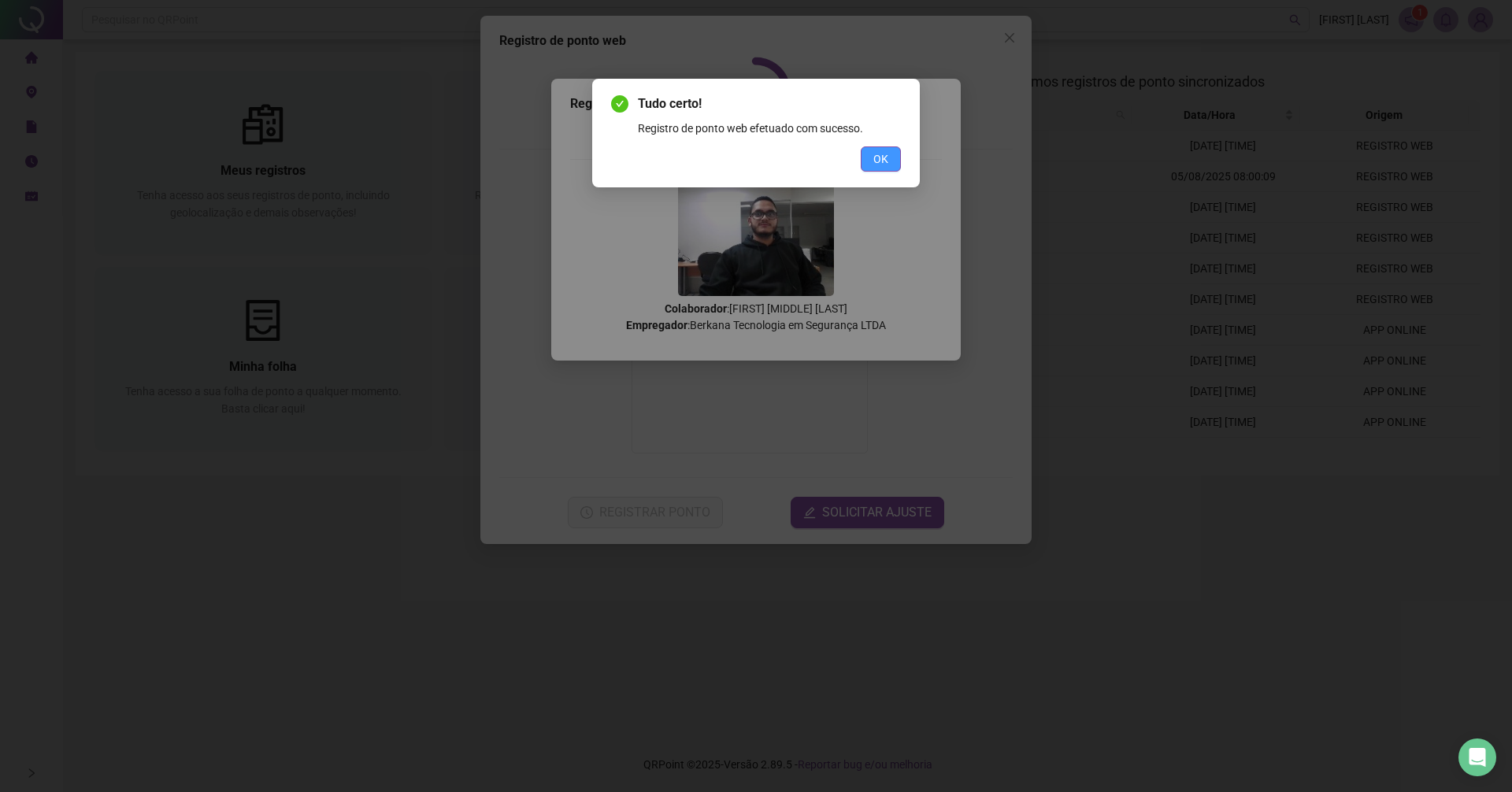 click on "OK" at bounding box center [880, 159] 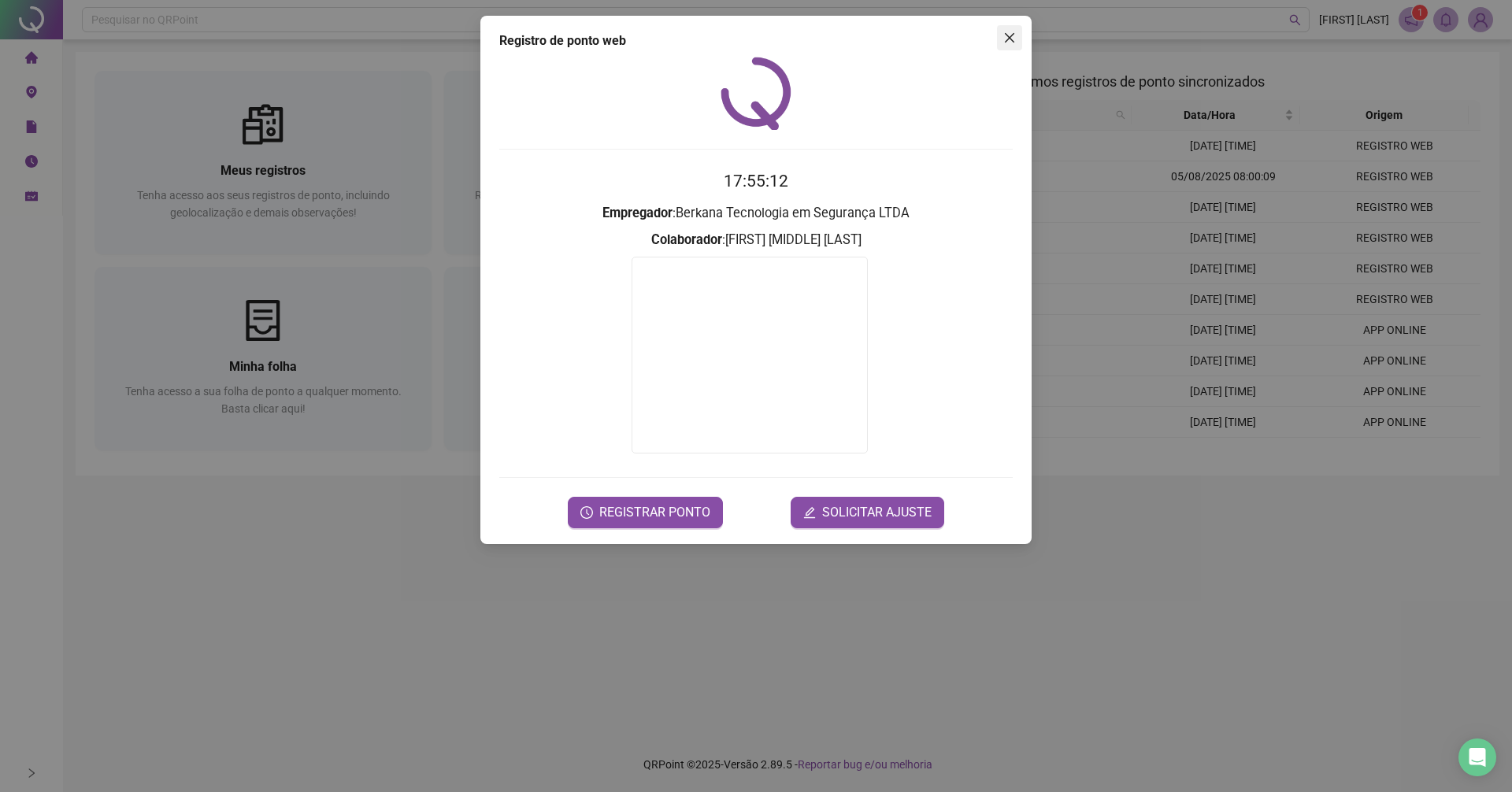 click at bounding box center (1010, 38) 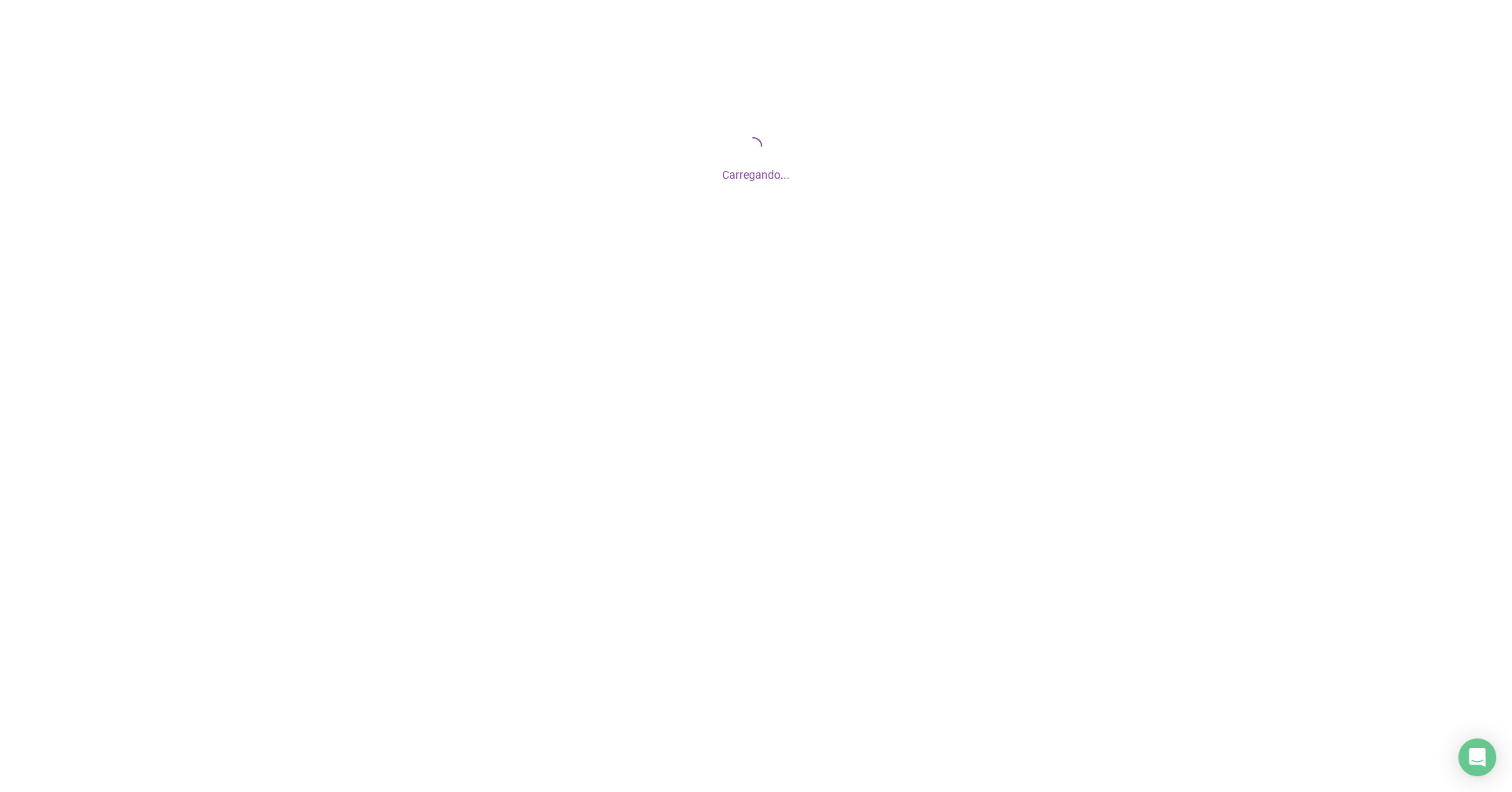 scroll, scrollTop: 0, scrollLeft: 0, axis: both 